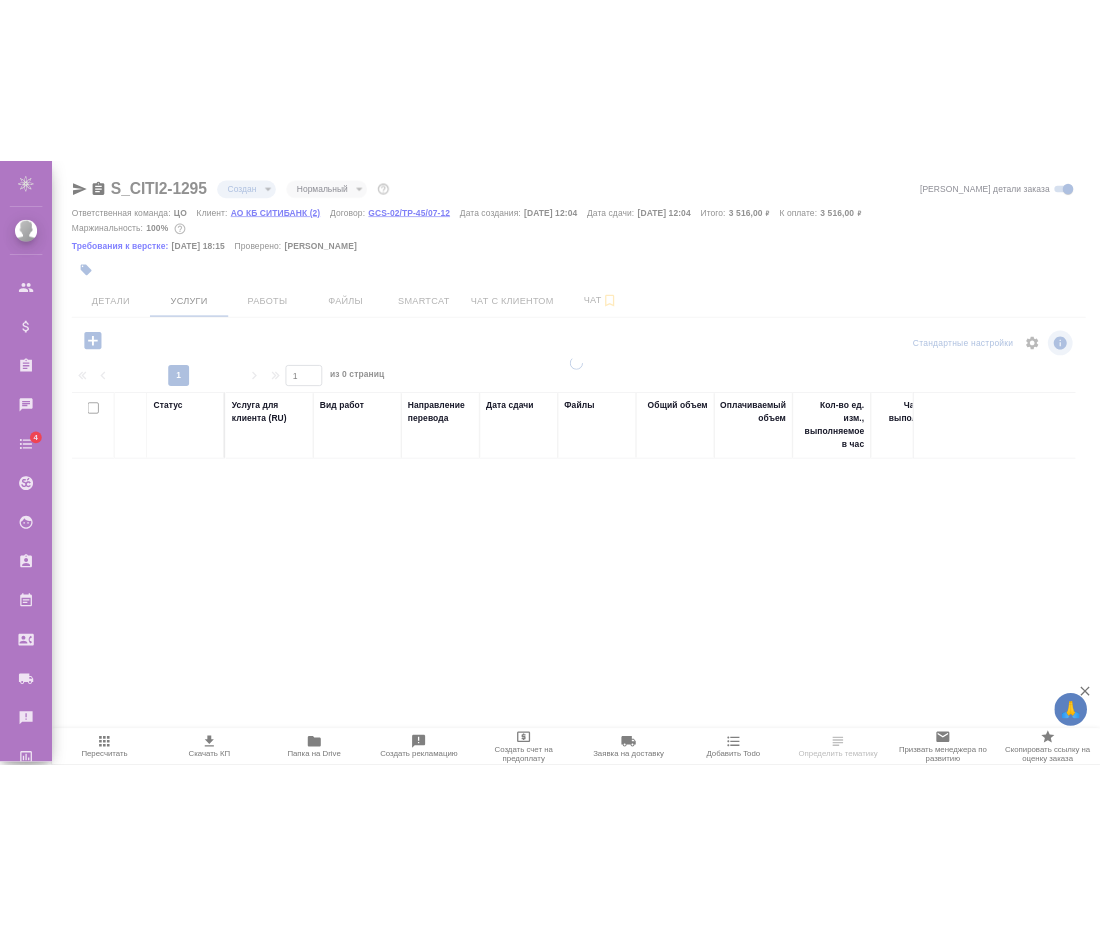 scroll, scrollTop: 0, scrollLeft: 0, axis: both 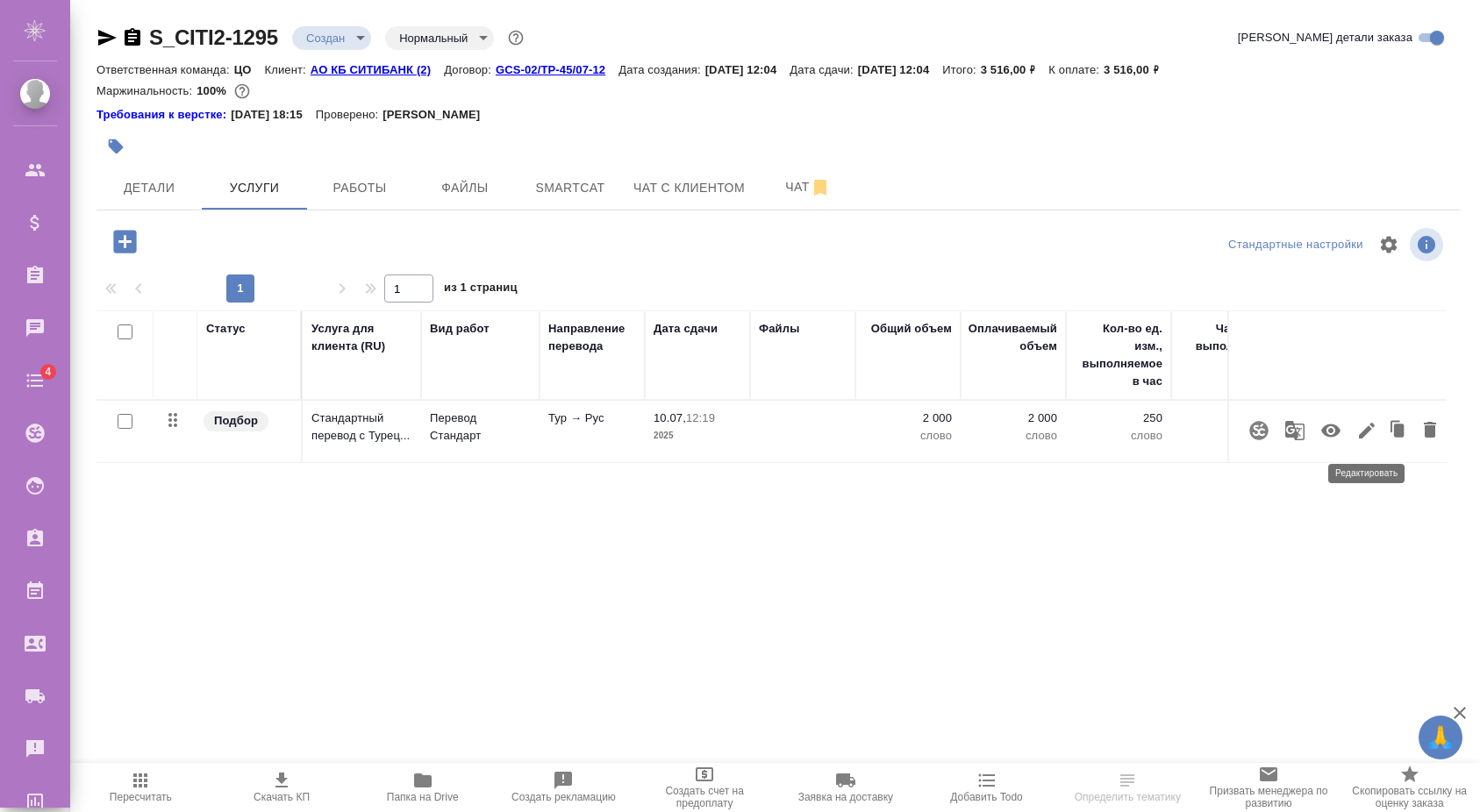 click 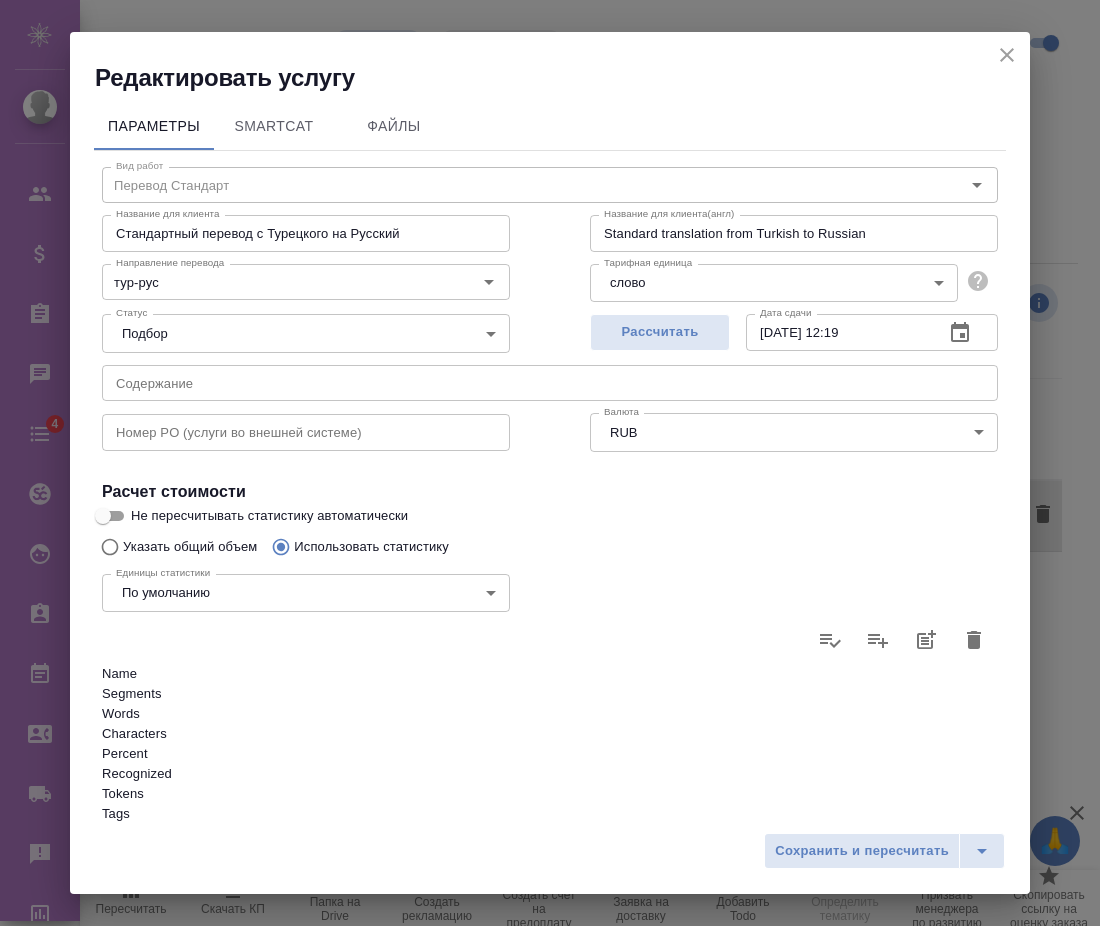 click on "Не пересчитывать статистику автоматически" at bounding box center [103, 516] 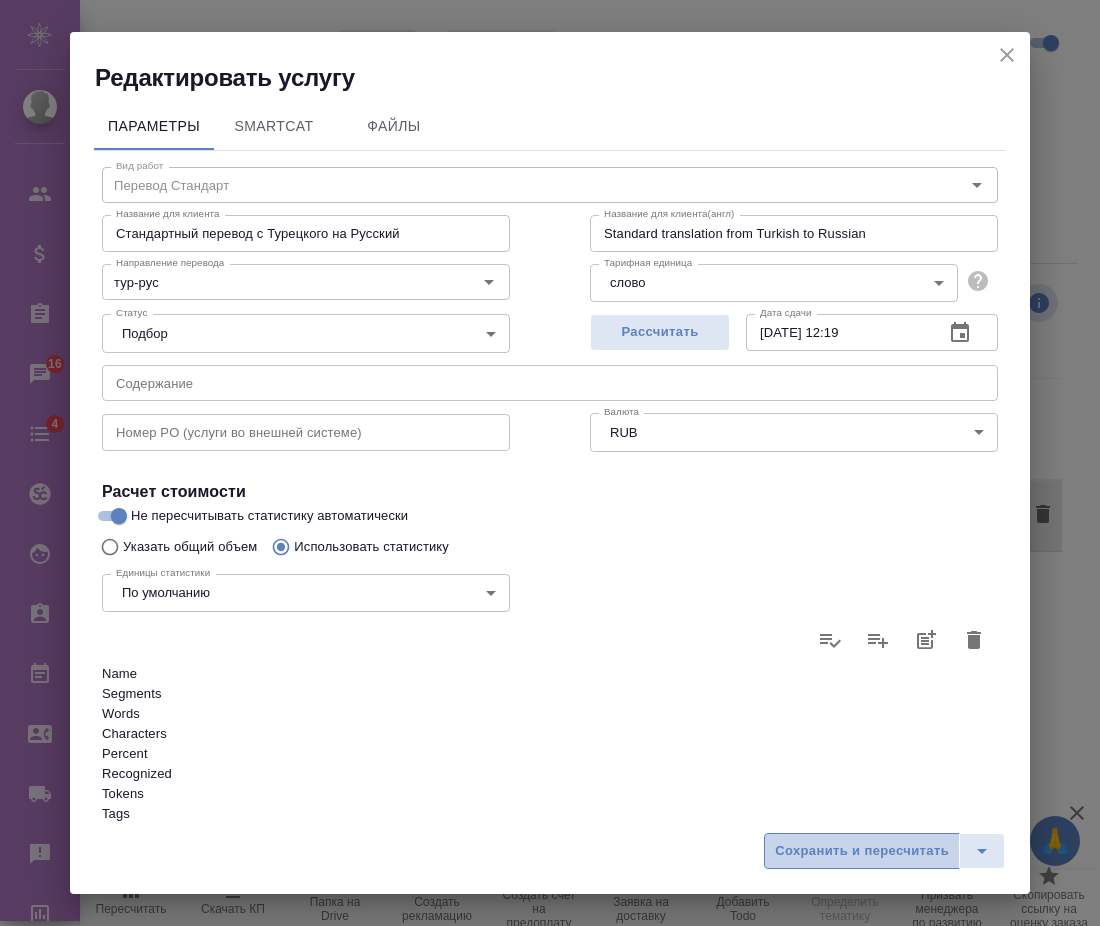click on "Сохранить и пересчитать" at bounding box center (862, 851) 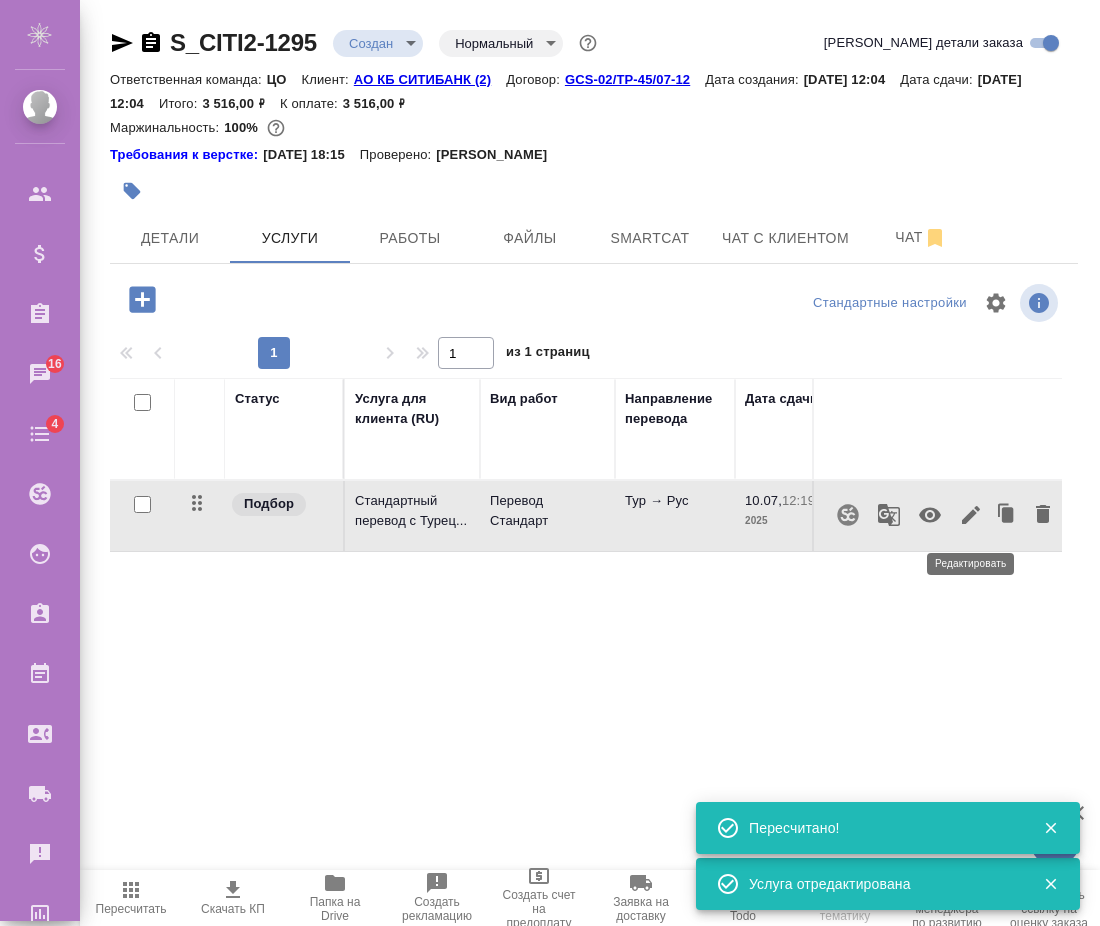 click 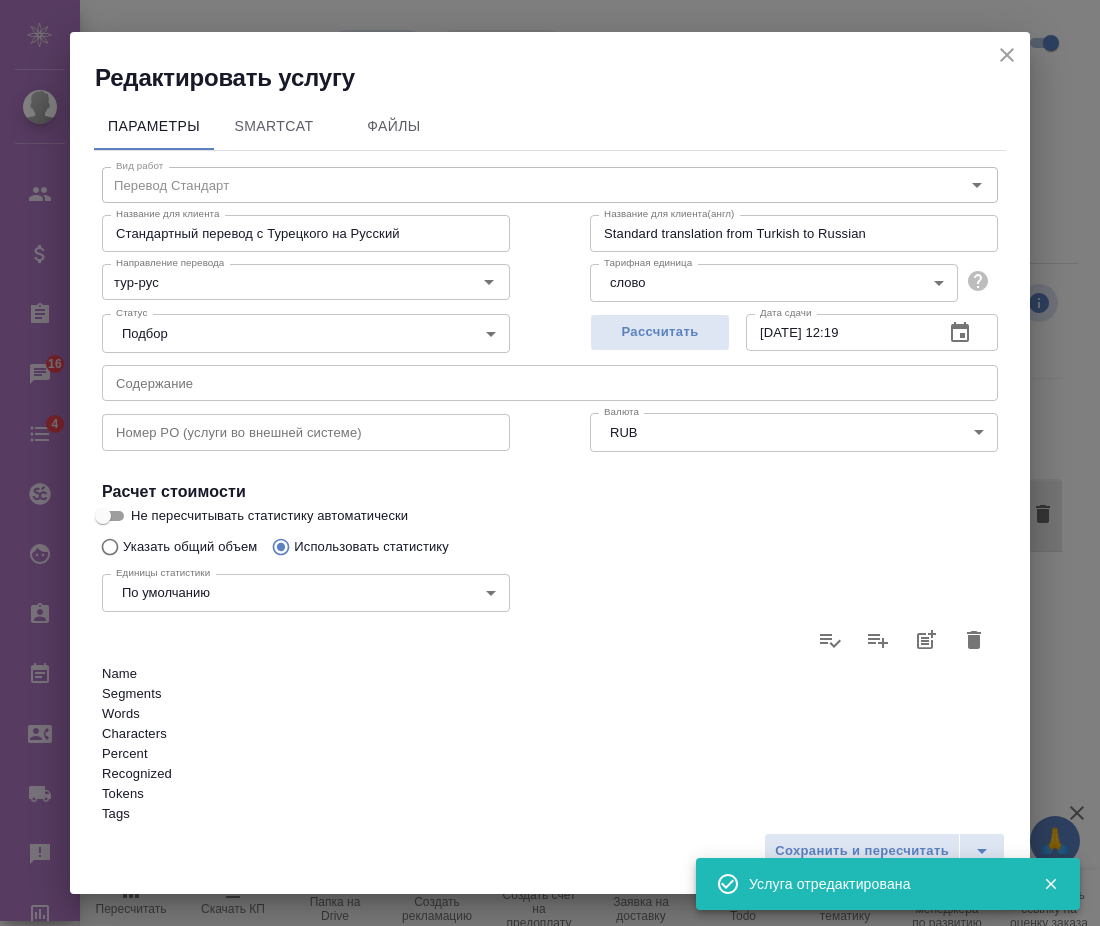 click 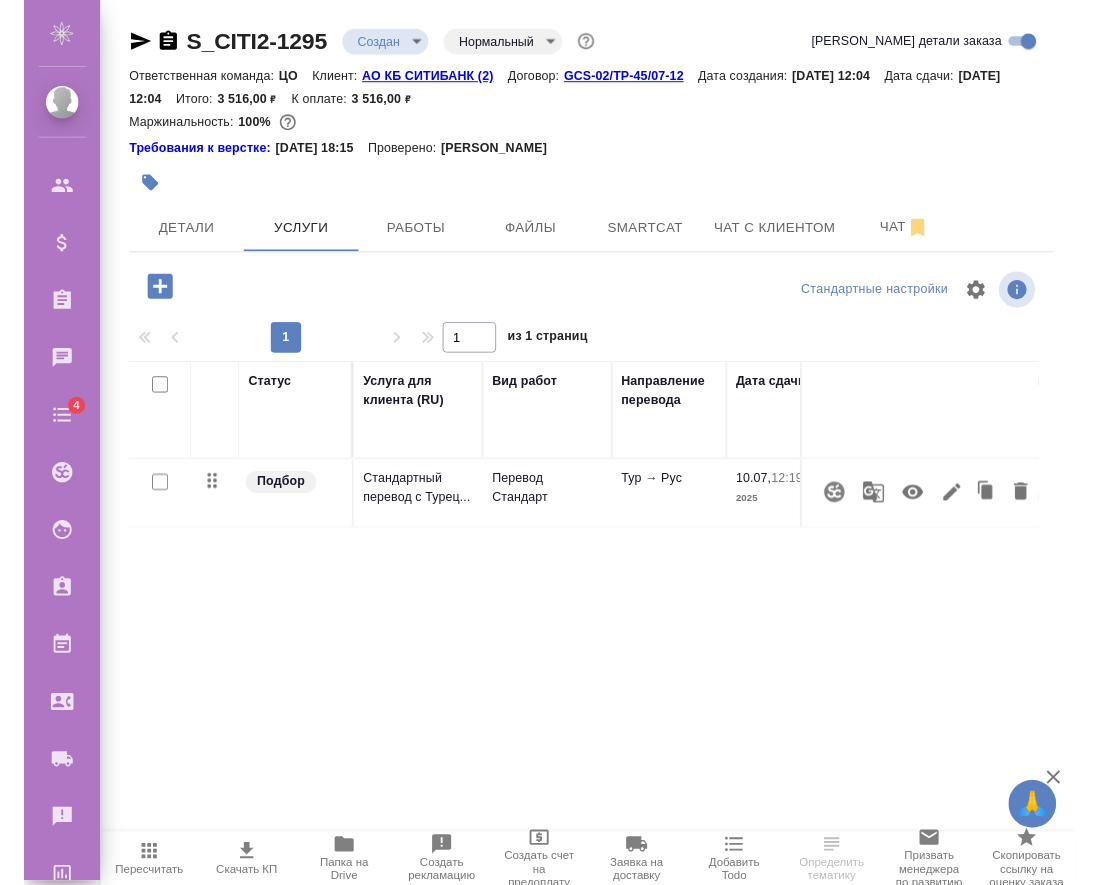 scroll, scrollTop: 0, scrollLeft: 0, axis: both 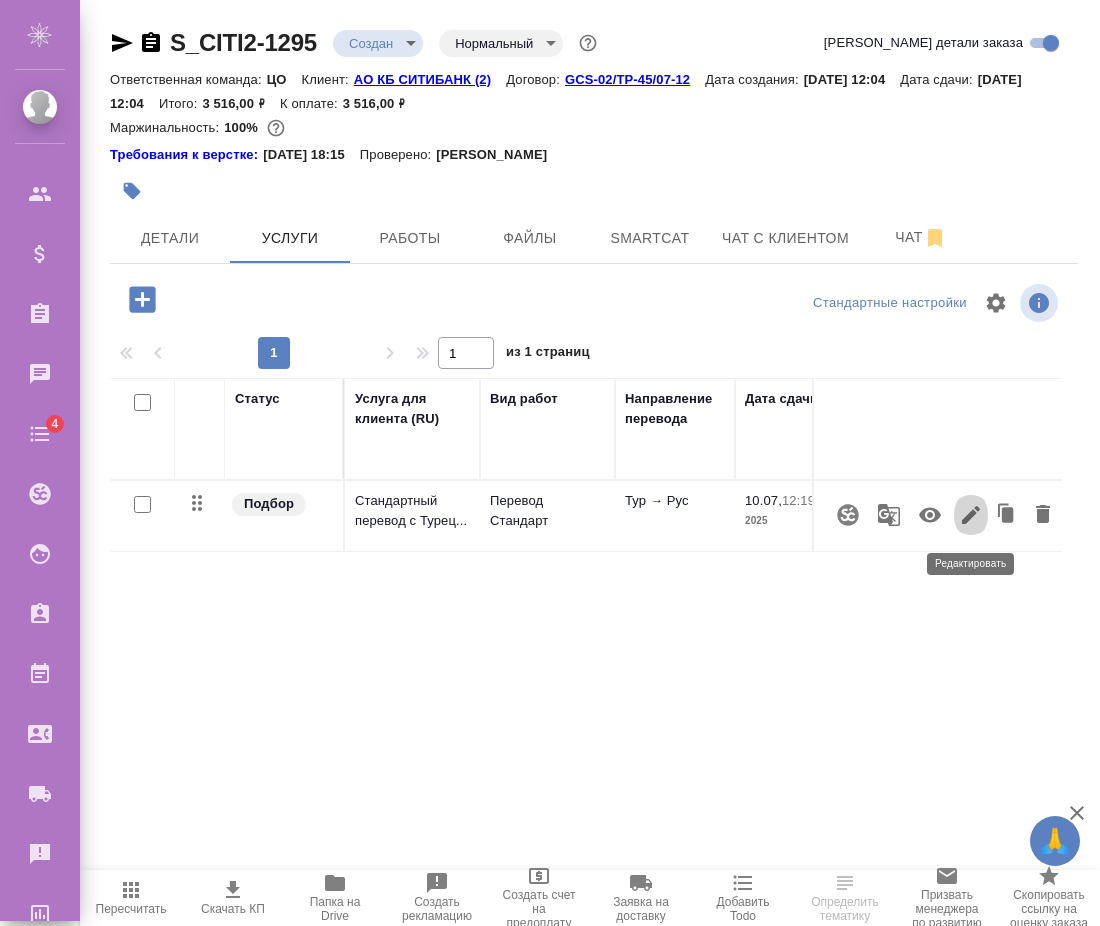 click 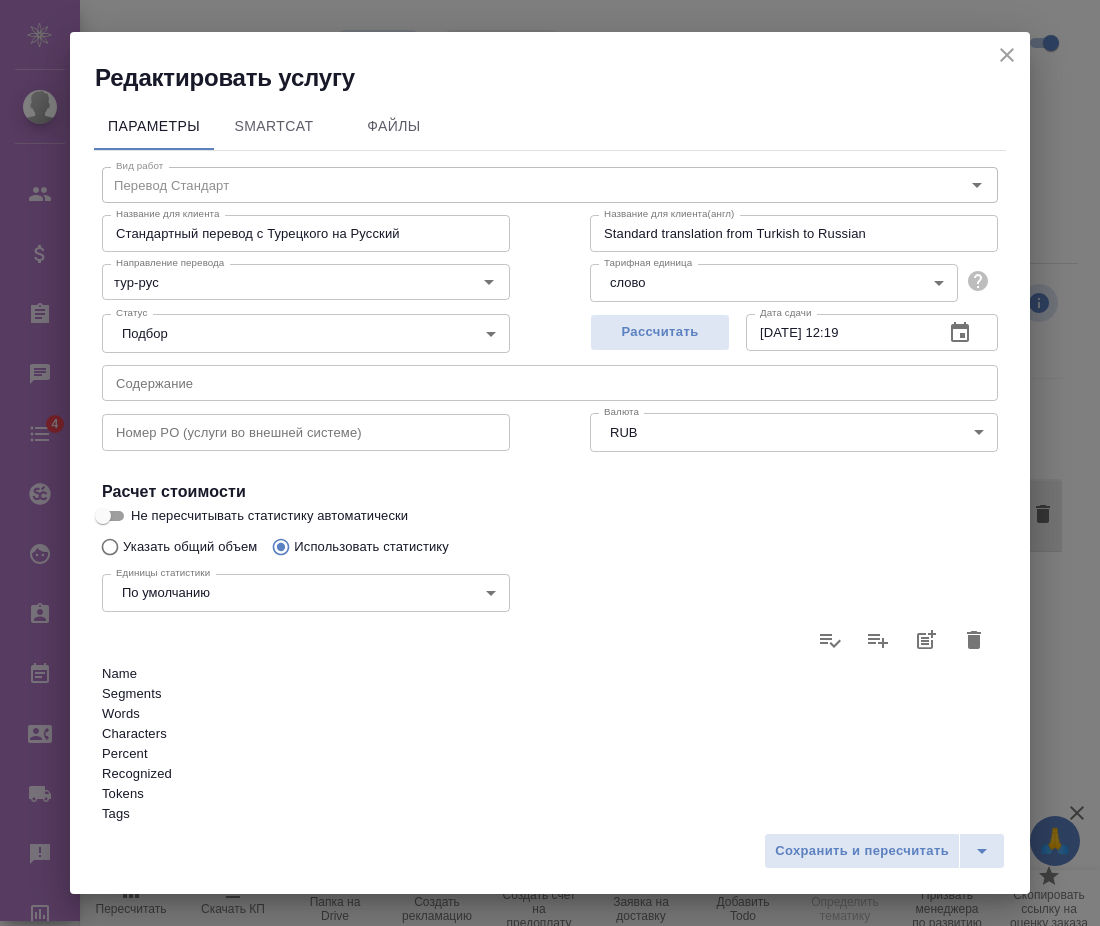 click on "Не пересчитывать статистику автоматически" at bounding box center (269, 516) 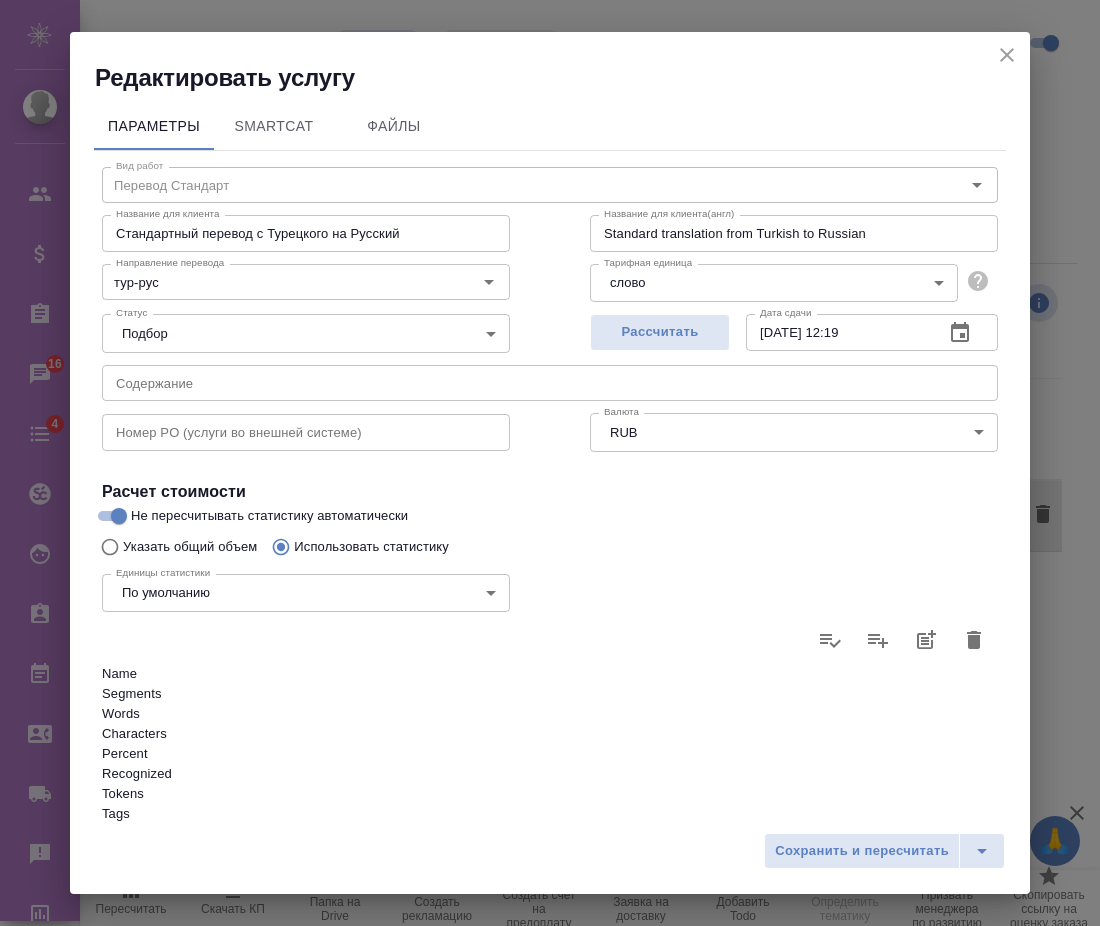 click on "Не пересчитывать статистику автоматически" at bounding box center (119, 516) 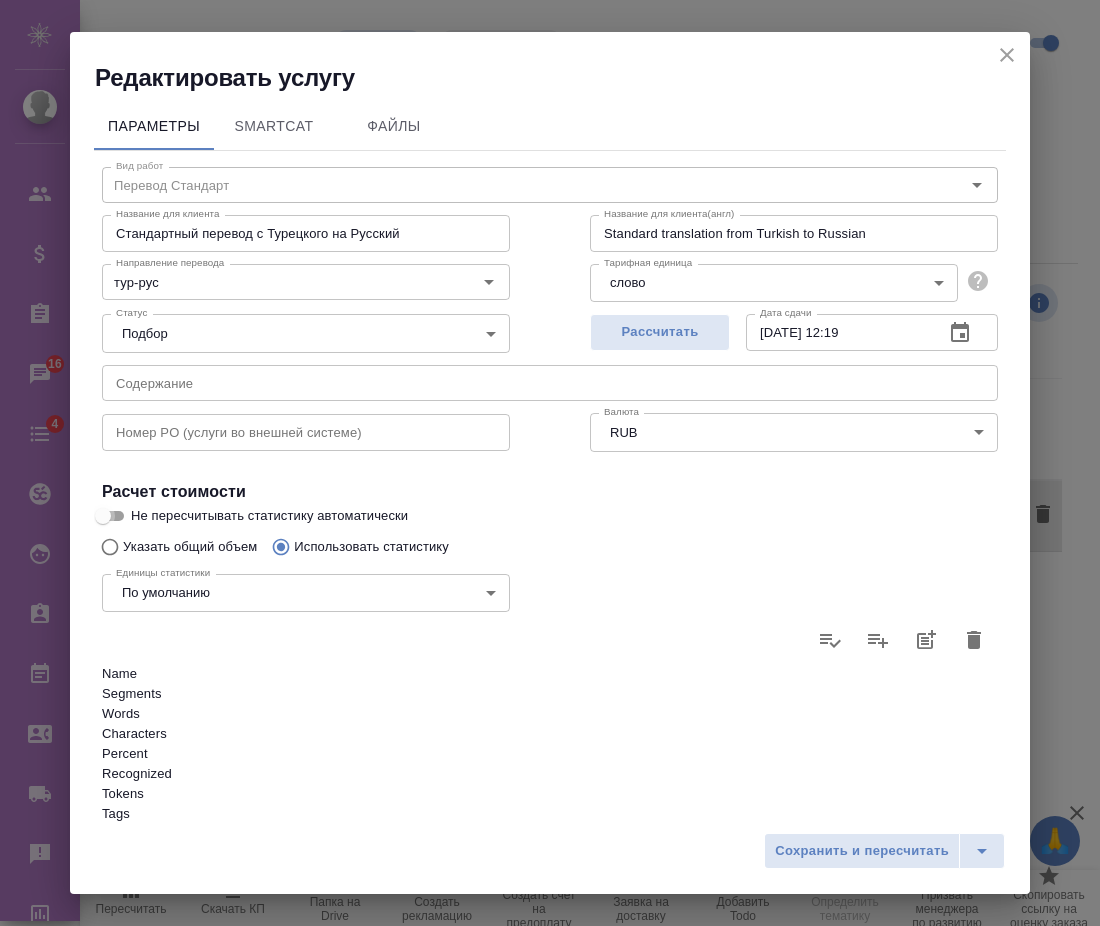click on "Не пересчитывать статистику автоматически" at bounding box center (103, 516) 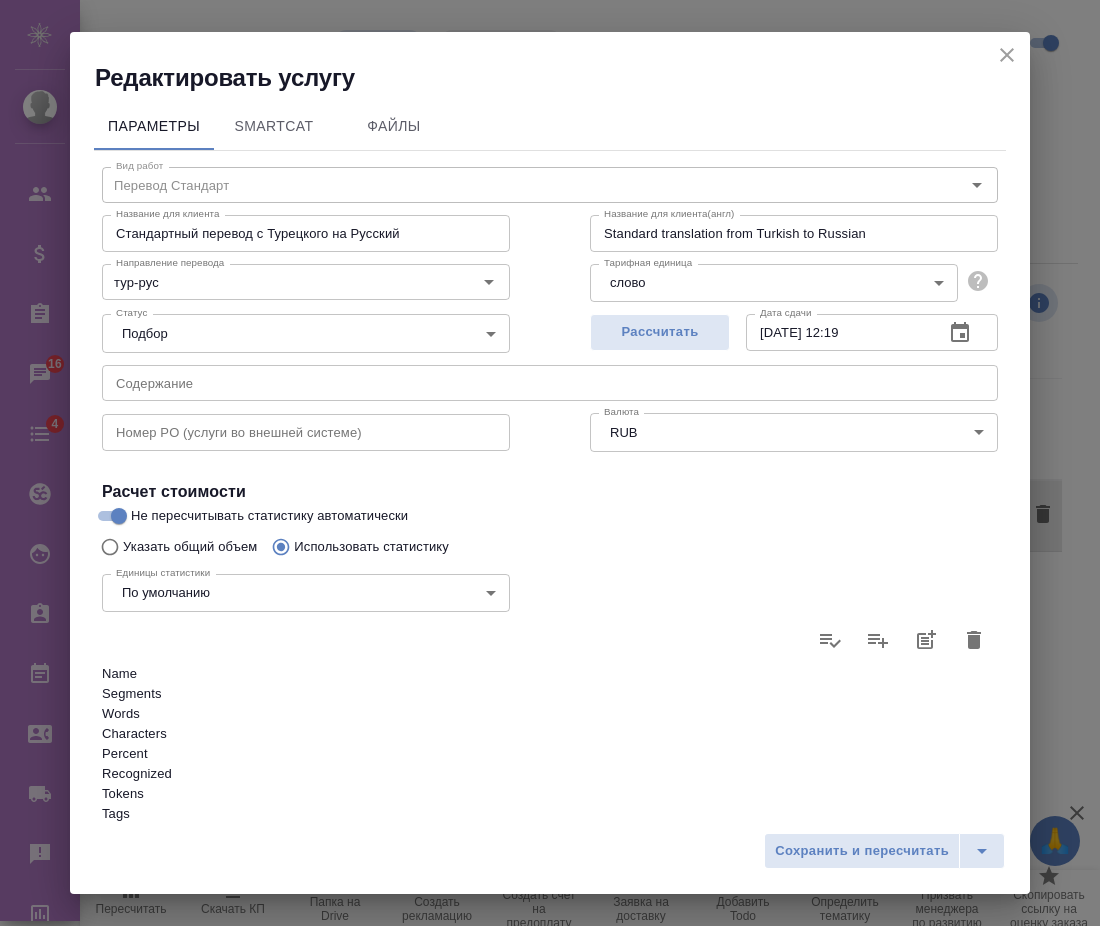 click on "Не пересчитывать статистику автоматически" at bounding box center (119, 516) 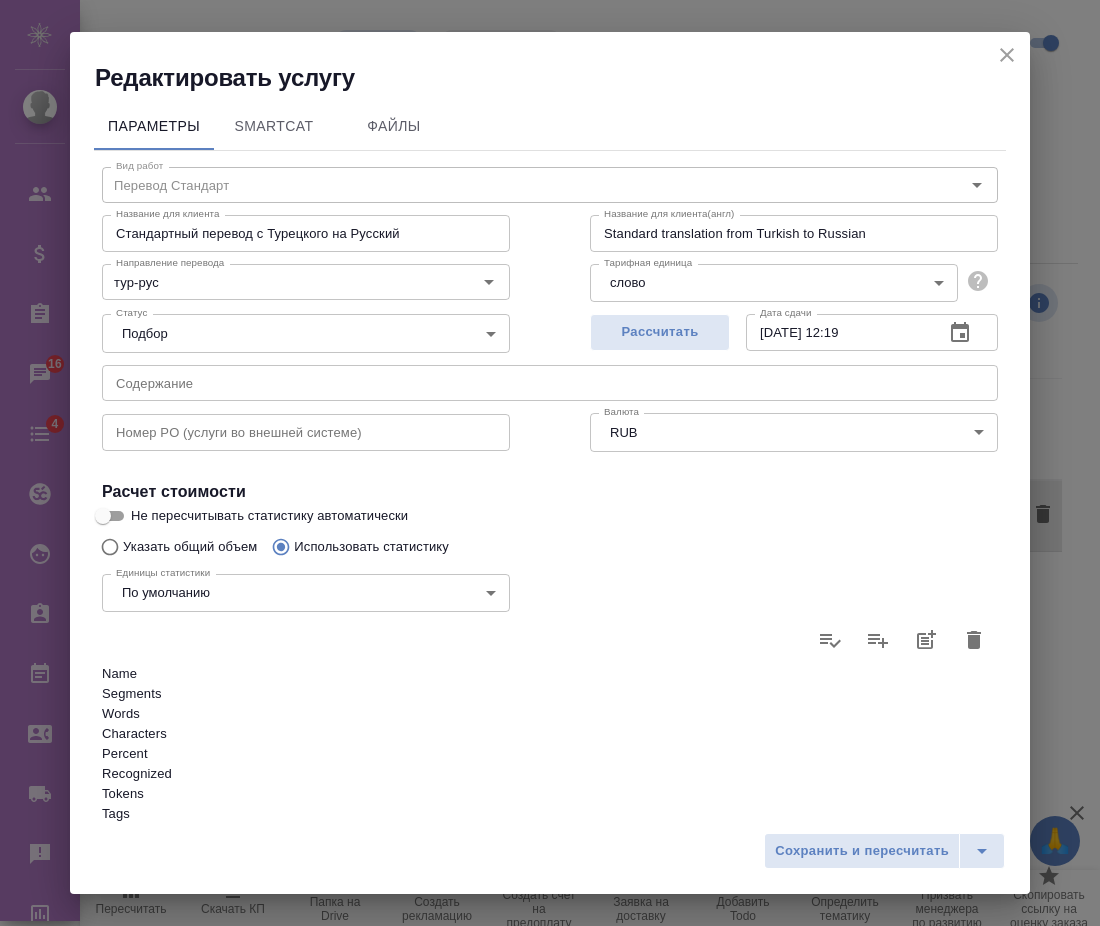 click on "Не пересчитывать статистику автоматически" at bounding box center [103, 516] 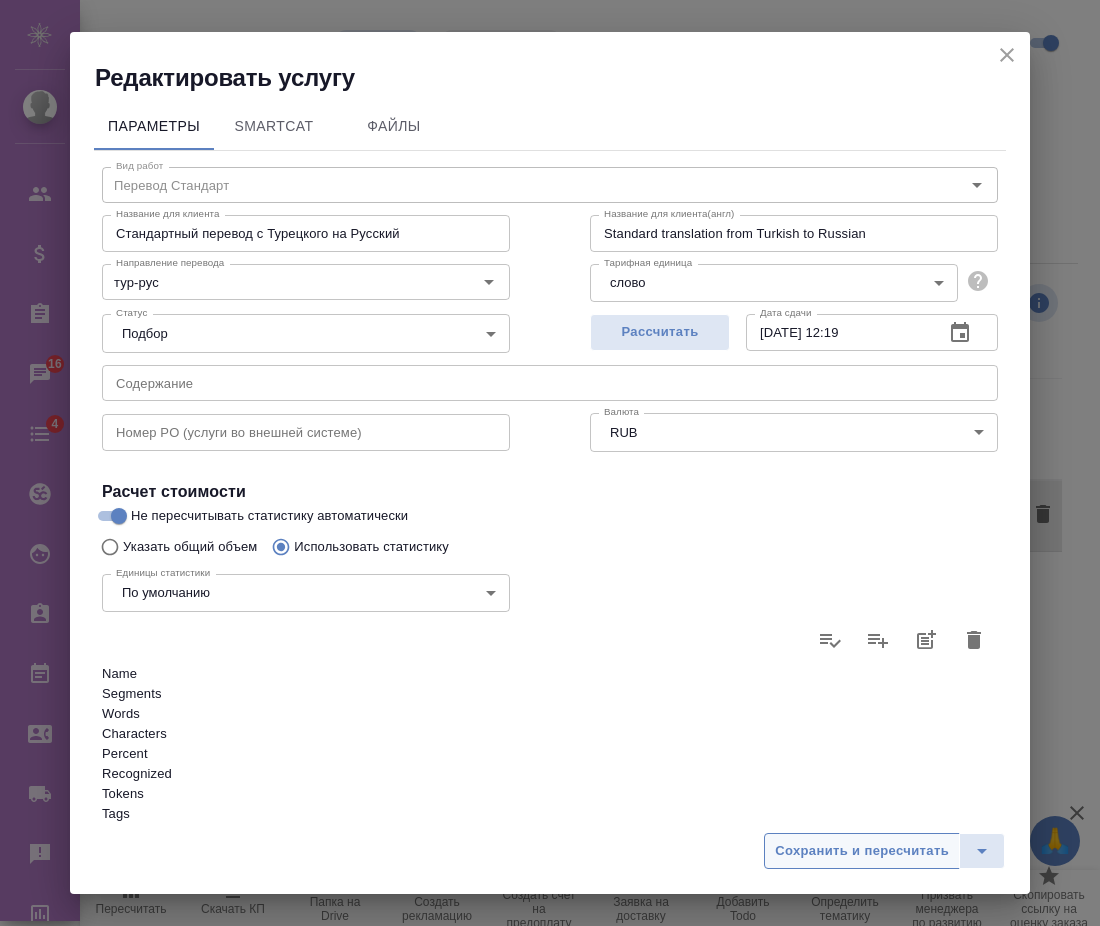 click on "Сохранить и пересчитать" at bounding box center [862, 851] 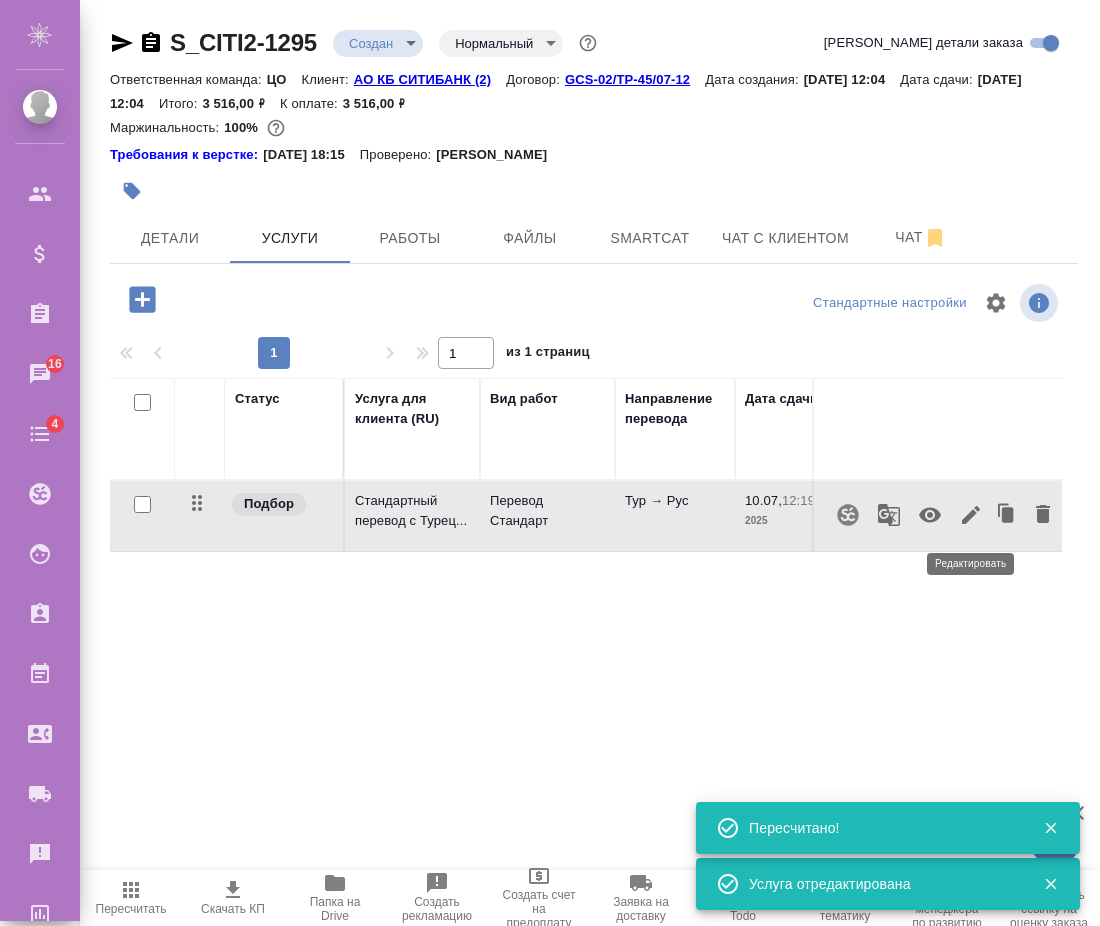 click 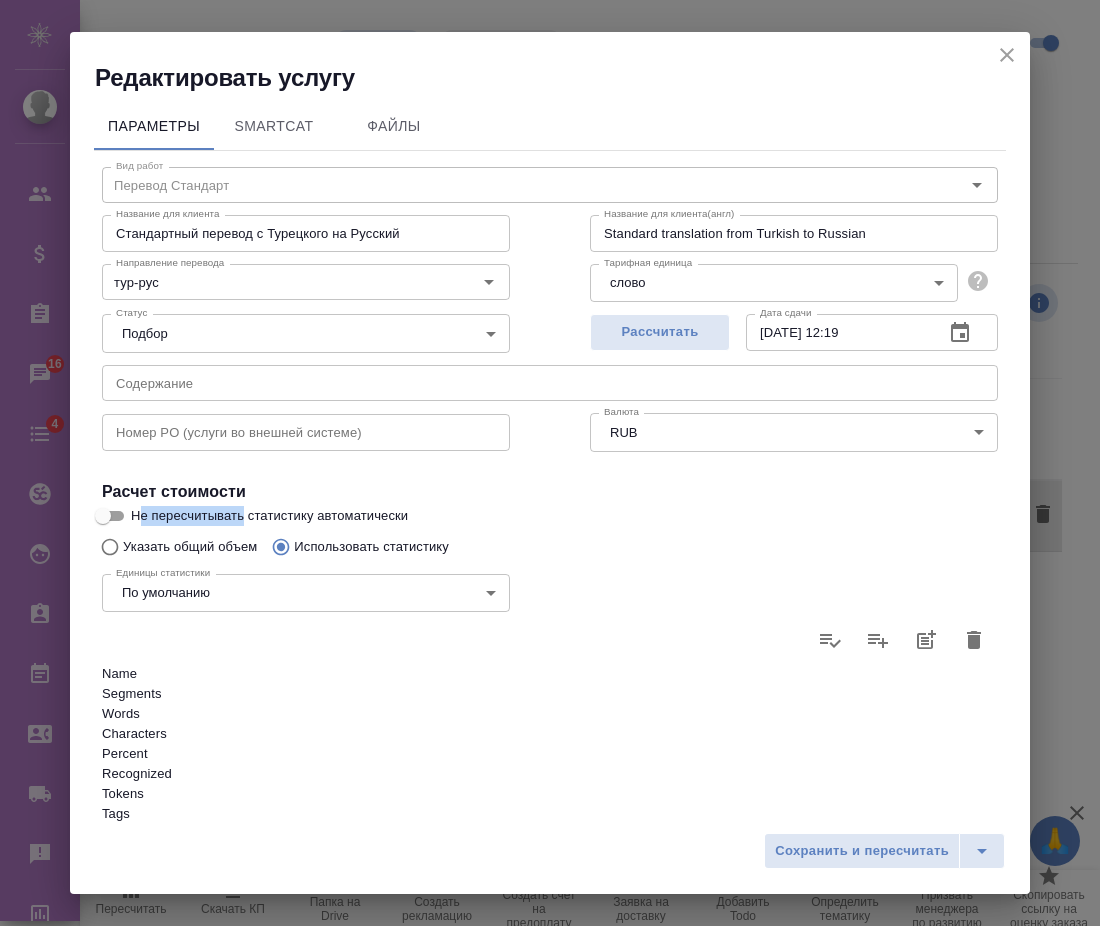 drag, startPoint x: 141, startPoint y: 490, endPoint x: 242, endPoint y: 488, distance: 101.0198 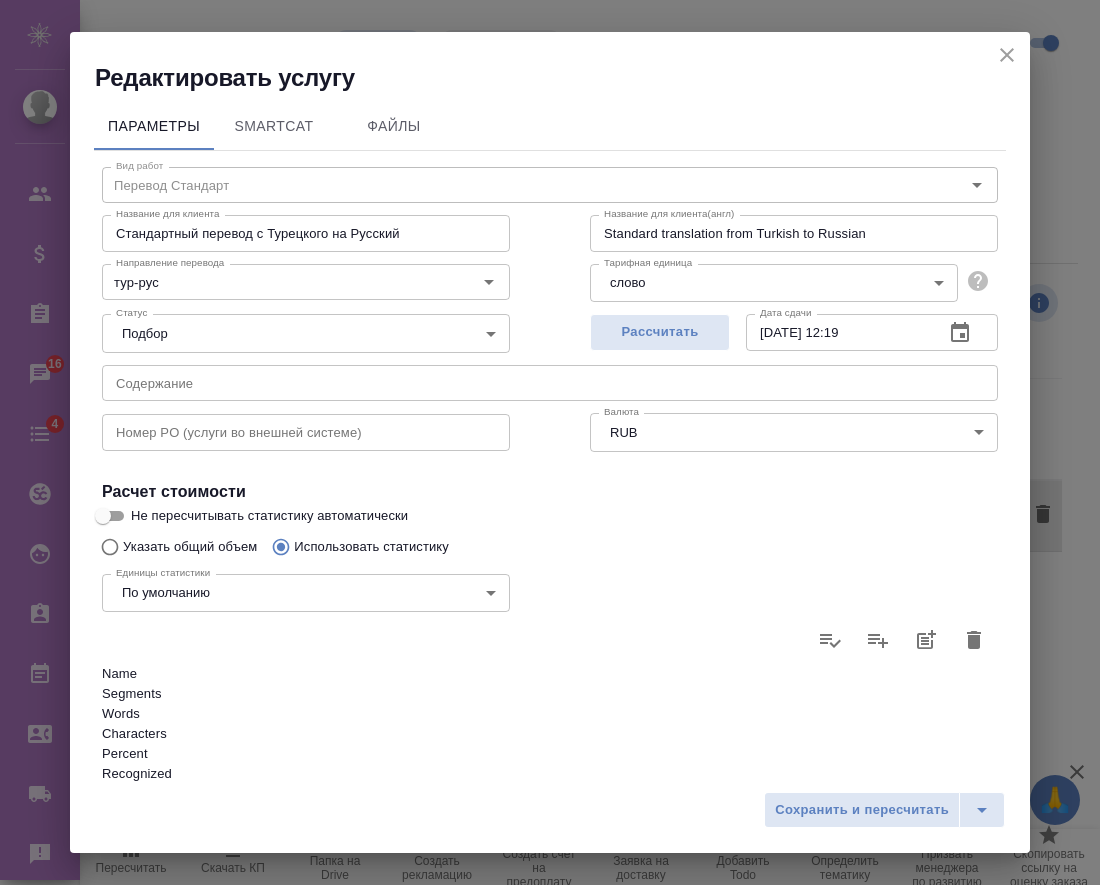 click on "Не пересчитывать статистику автоматически" at bounding box center (269, 516) 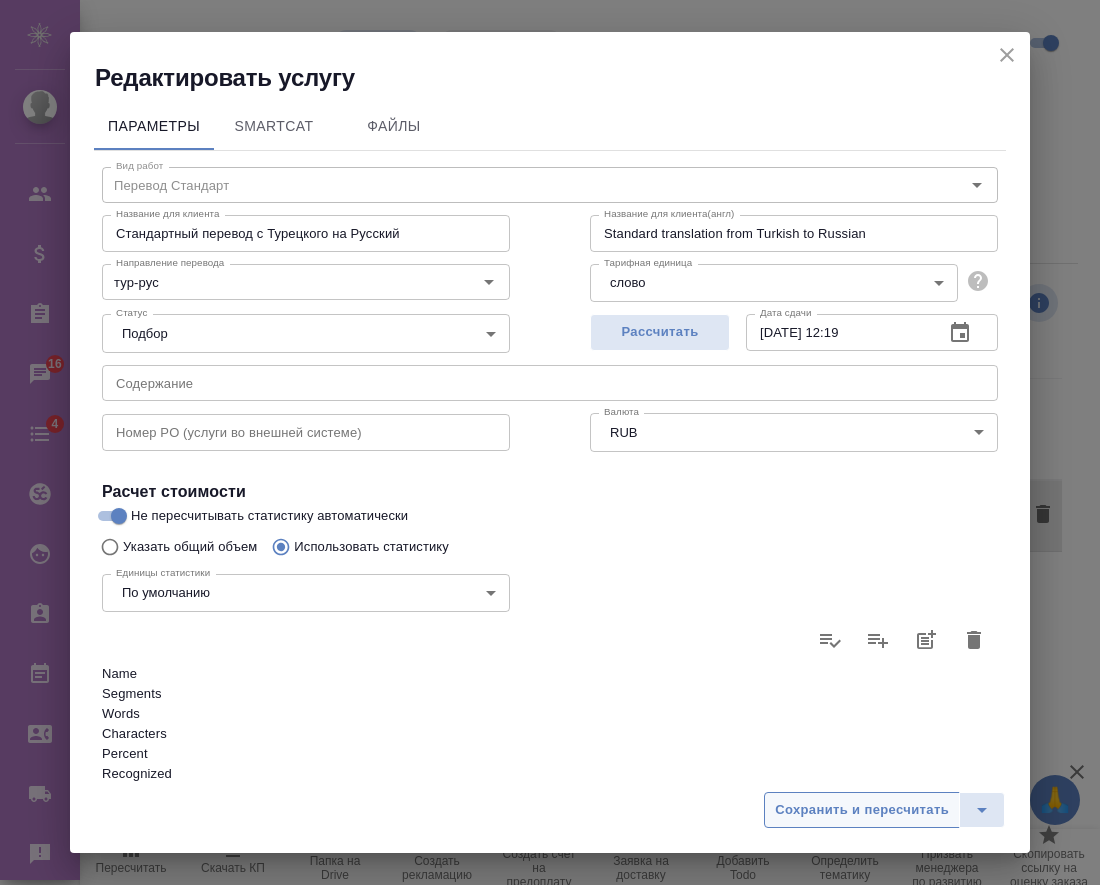 click on "Сохранить и пересчитать" at bounding box center (862, 810) 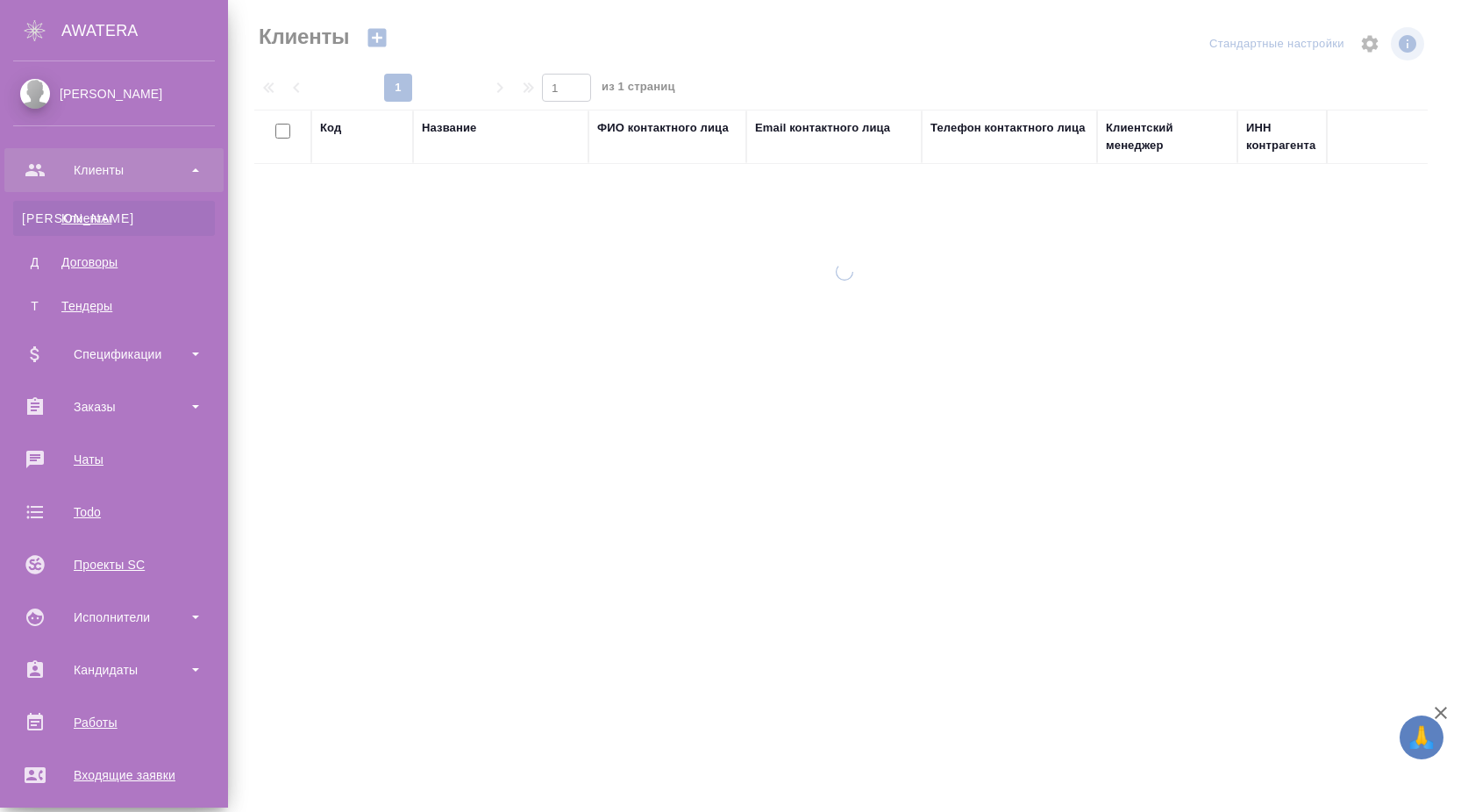 select on "RU" 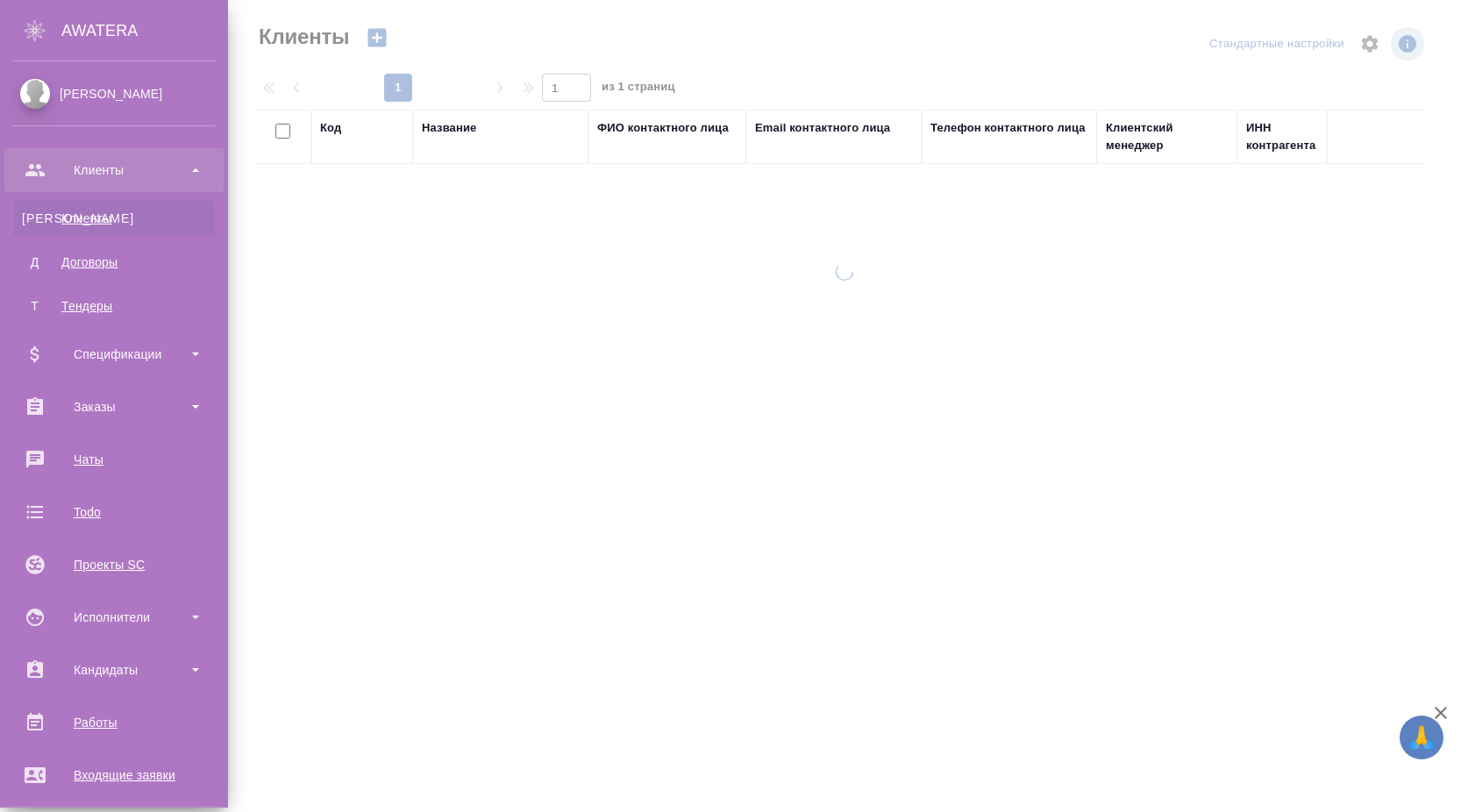 scroll, scrollTop: 0, scrollLeft: 0, axis: both 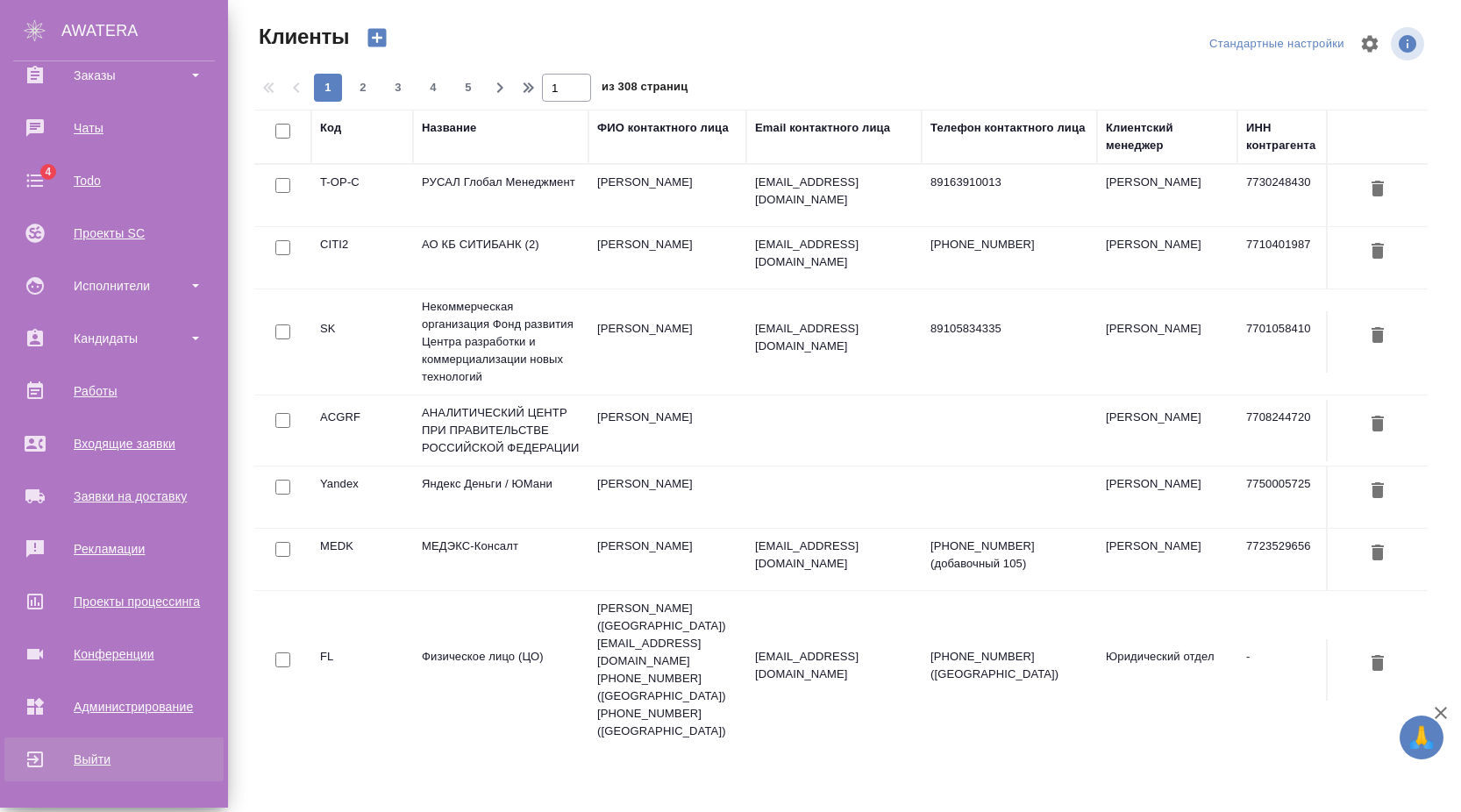 click on "Выйти" at bounding box center [114, 759] 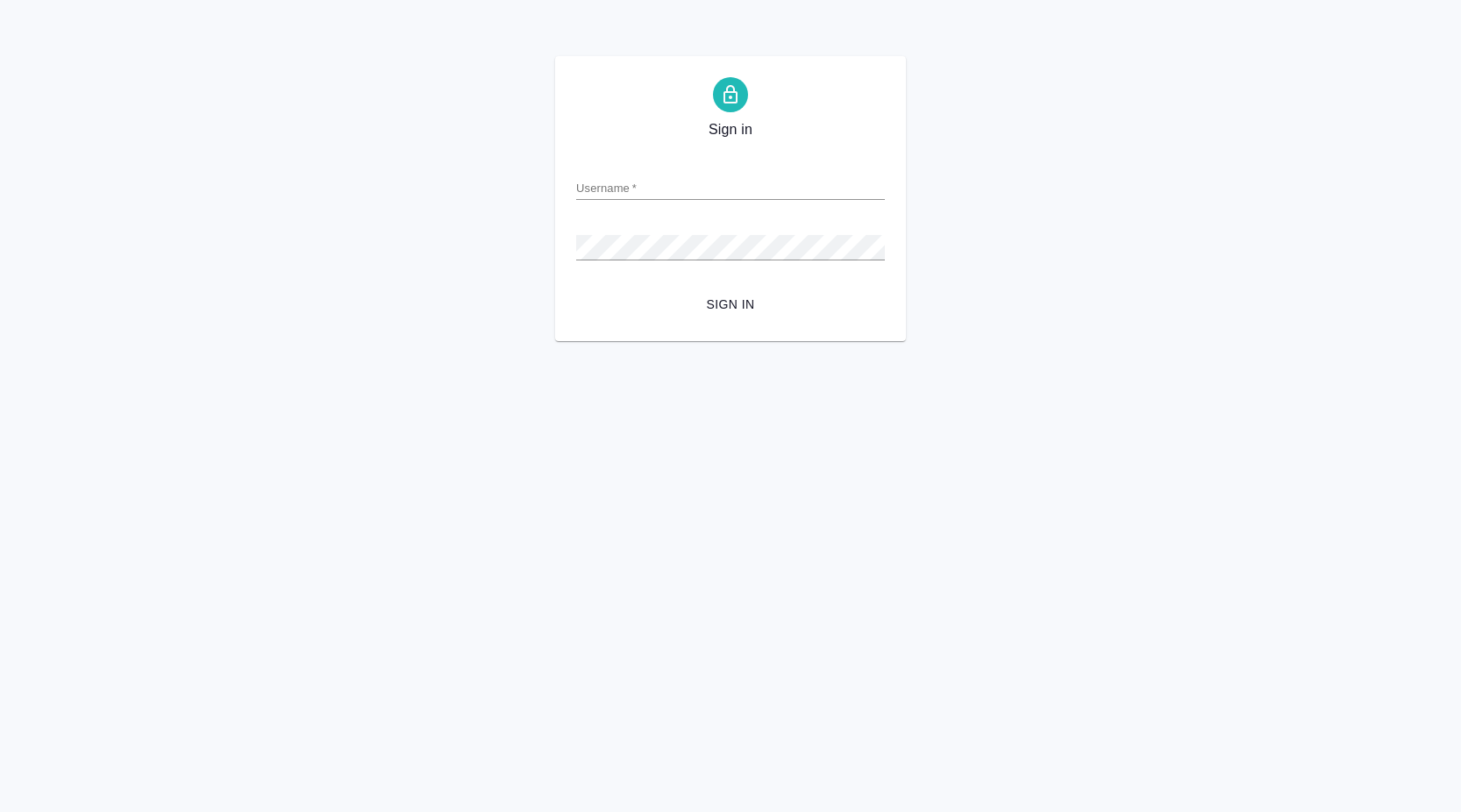 scroll, scrollTop: 0, scrollLeft: 0, axis: both 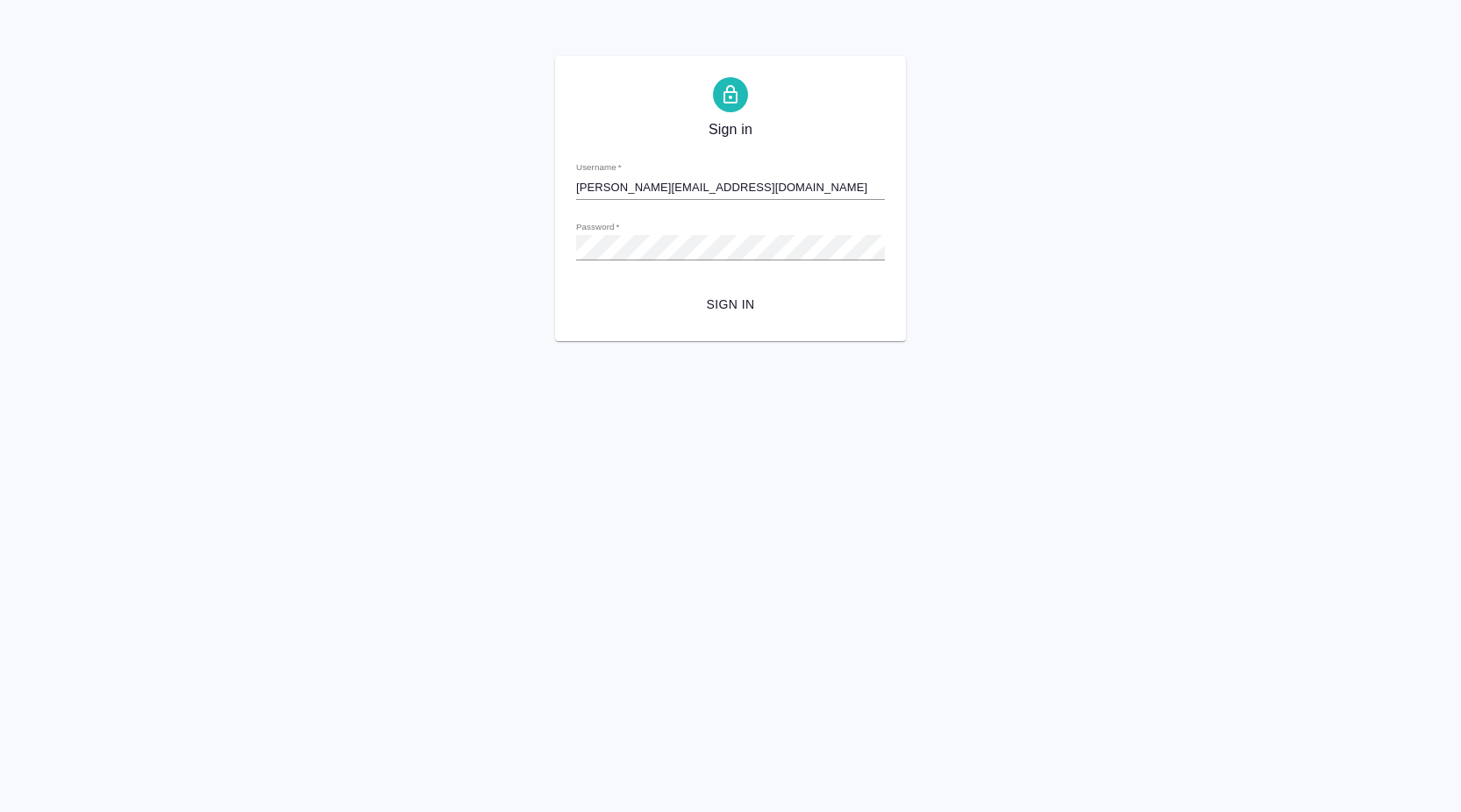 type on "[PERSON_NAME][EMAIL_ADDRESS][DOMAIN_NAME]" 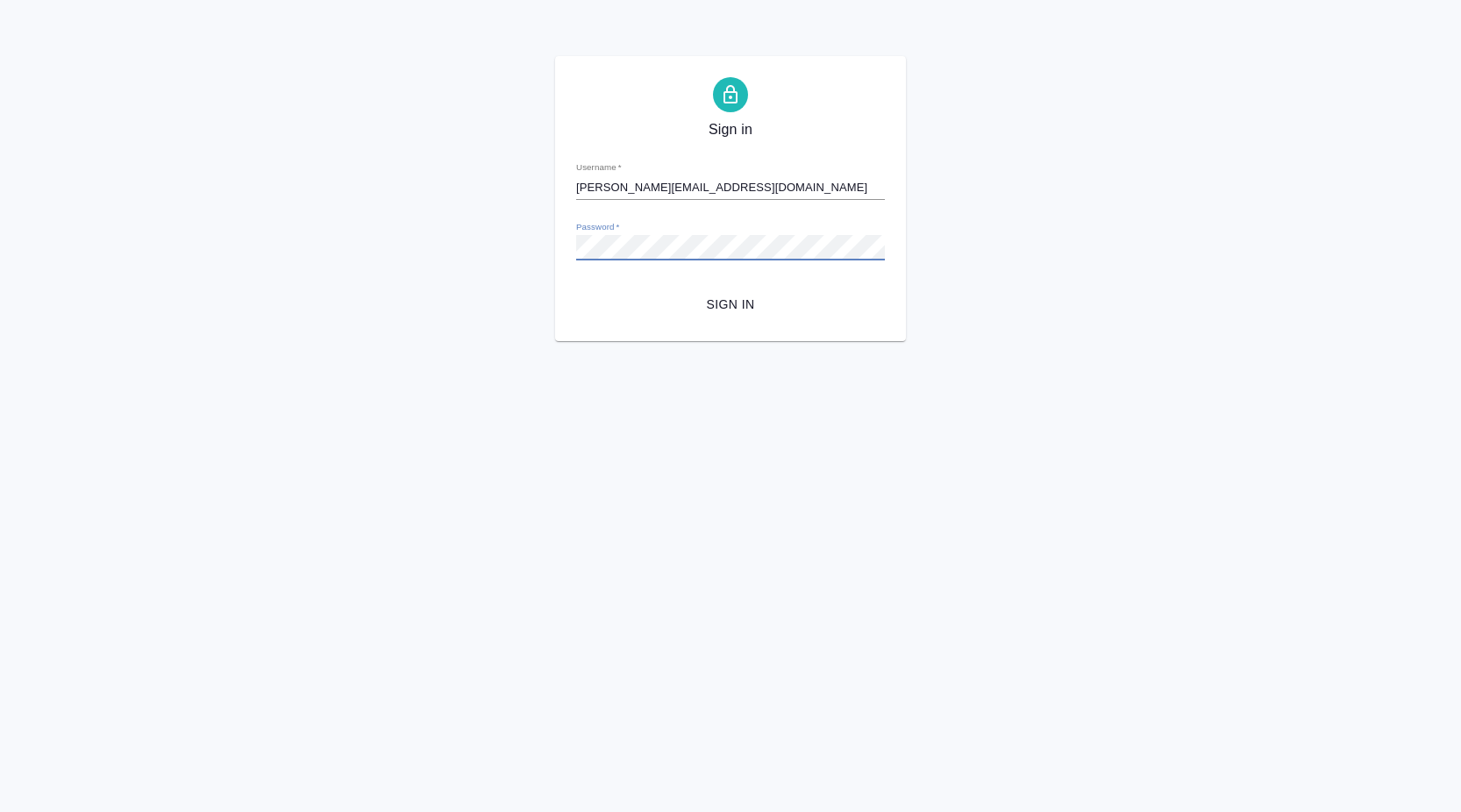 click on "Sign in" at bounding box center [730, 304] 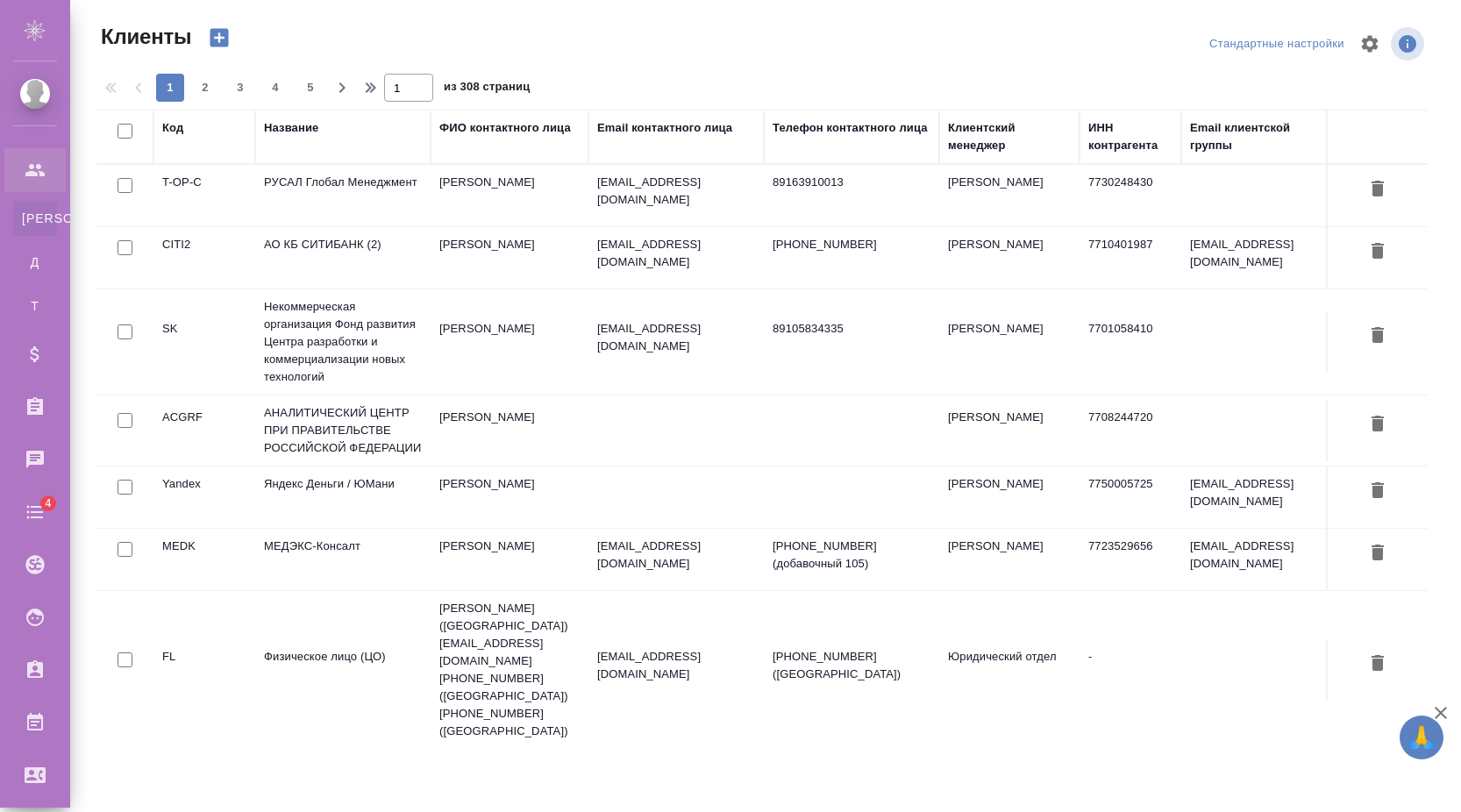 select on "RU" 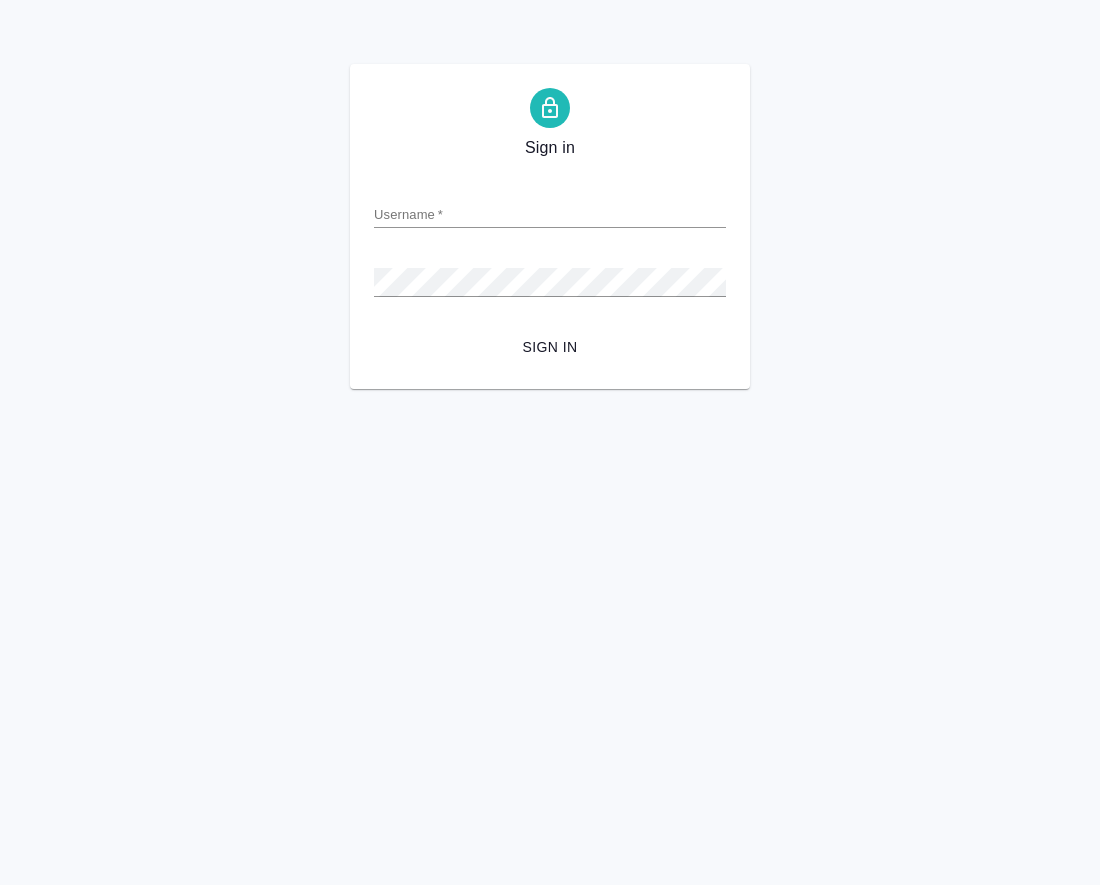 scroll, scrollTop: 0, scrollLeft: 0, axis: both 